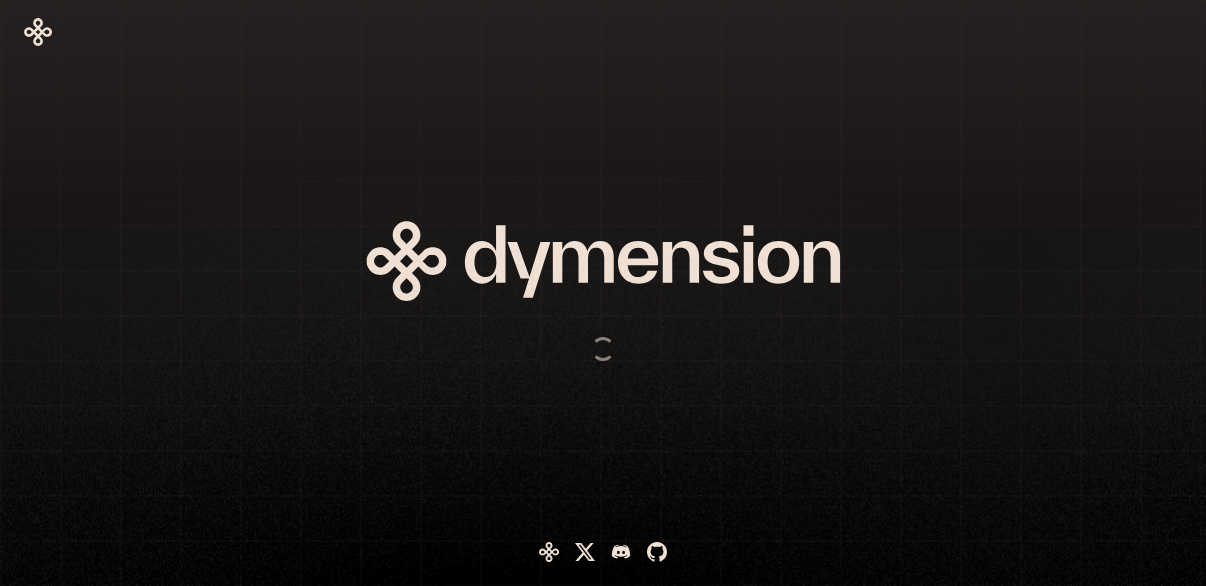 scroll, scrollTop: 0, scrollLeft: 0, axis: both 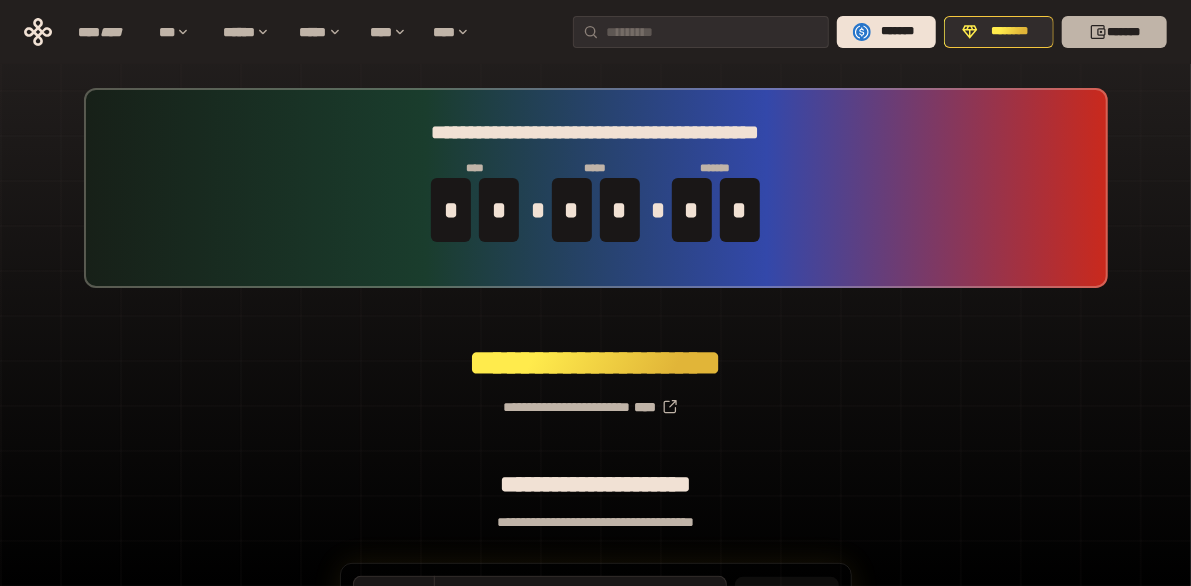 click on "*******" at bounding box center [1114, 32] 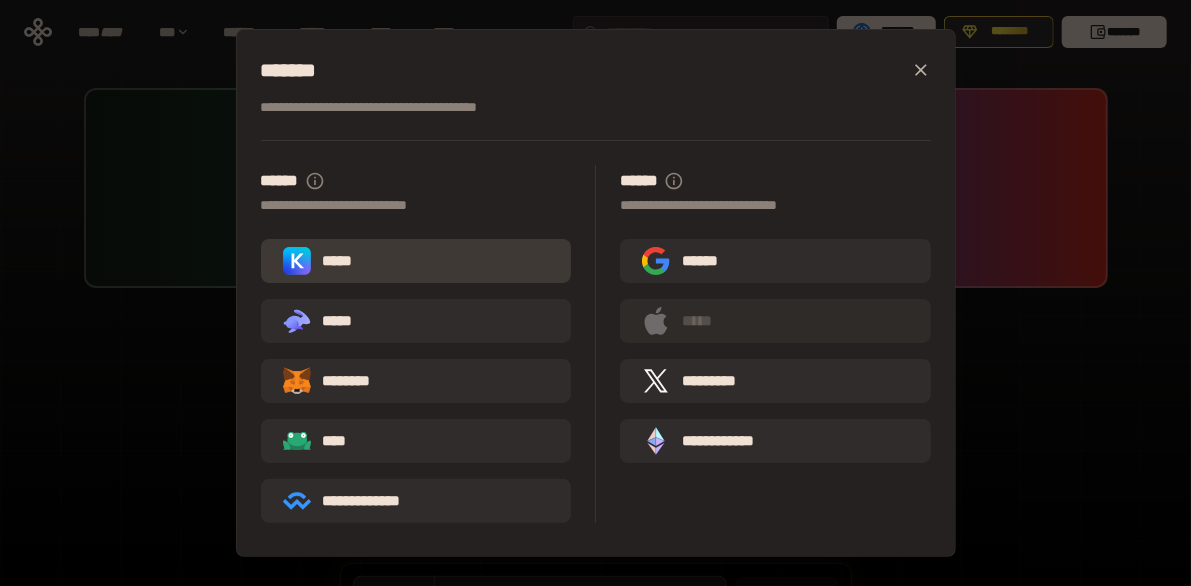click on "*****" at bounding box center [416, 261] 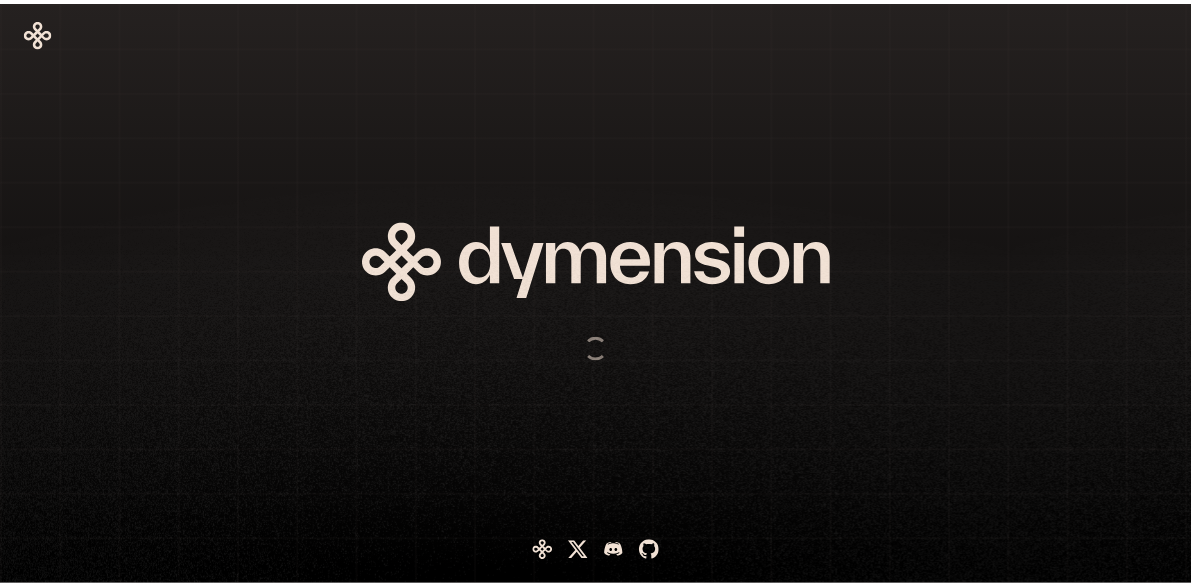 scroll, scrollTop: 0, scrollLeft: 0, axis: both 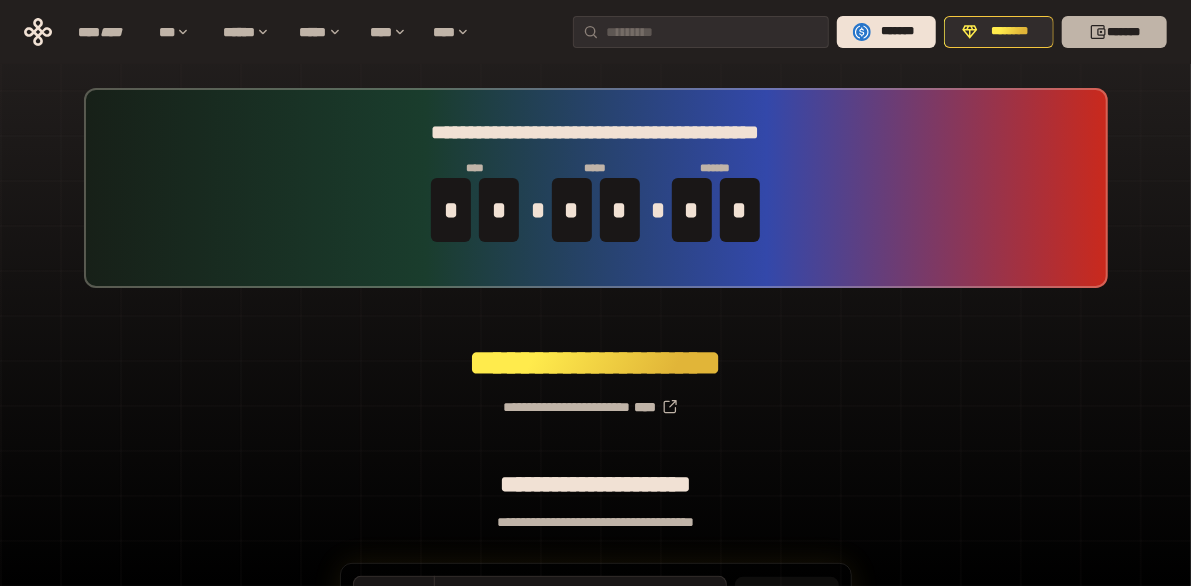 click on "*******" at bounding box center [1114, 32] 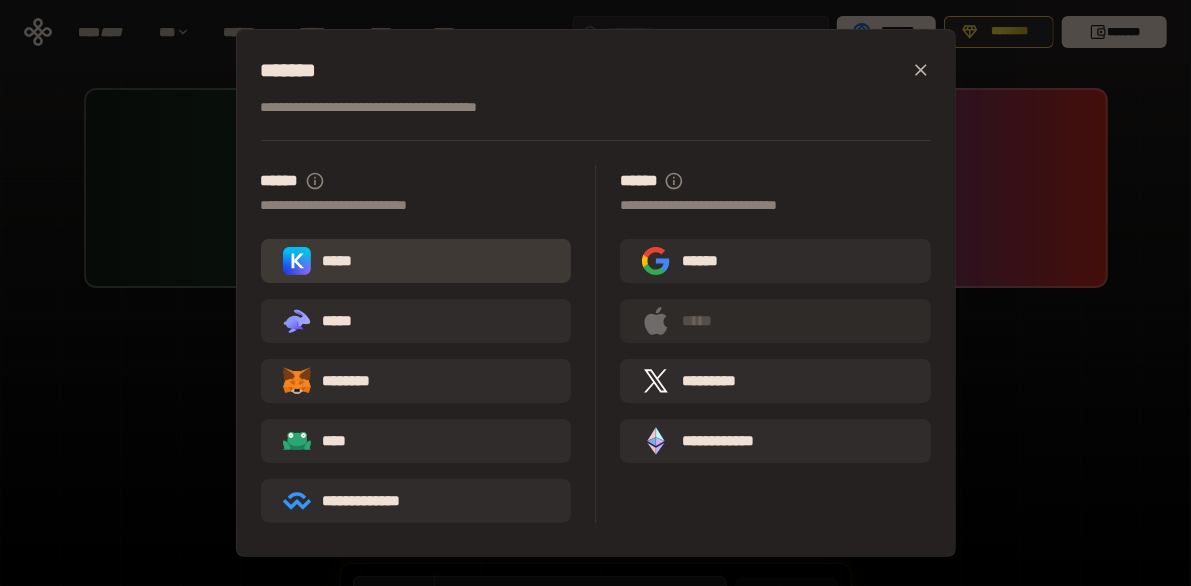 click on "*****" at bounding box center [416, 261] 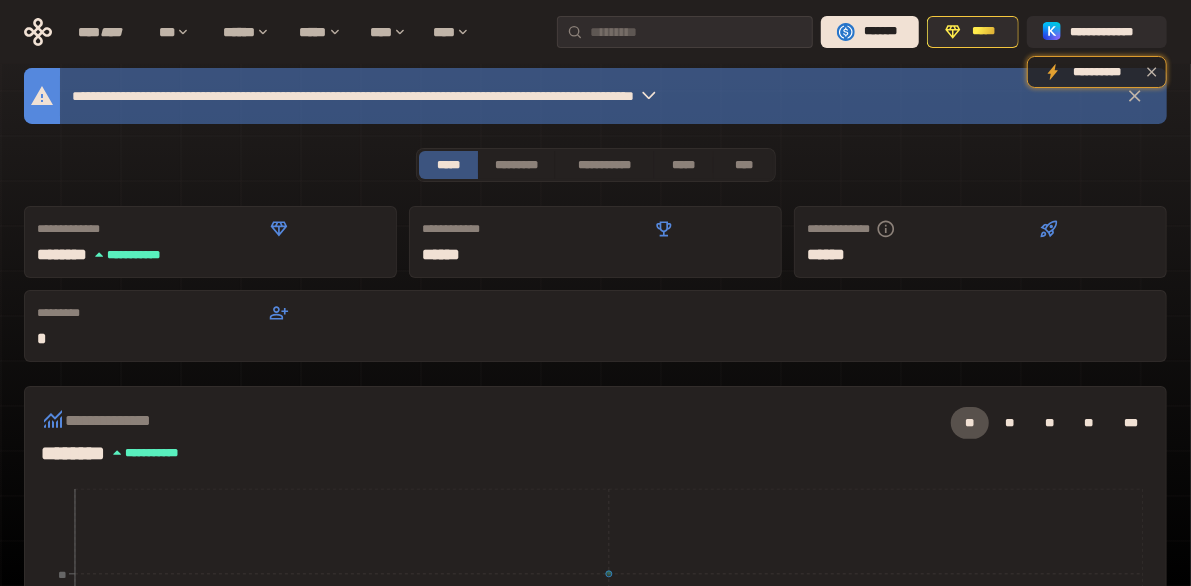 scroll, scrollTop: 0, scrollLeft: 0, axis: both 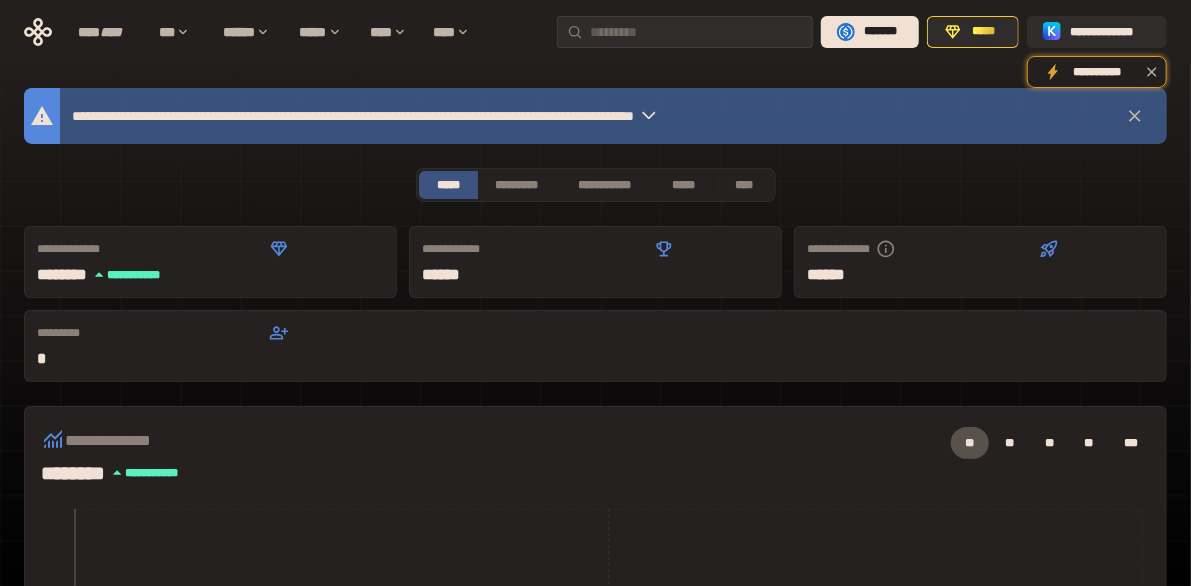 click 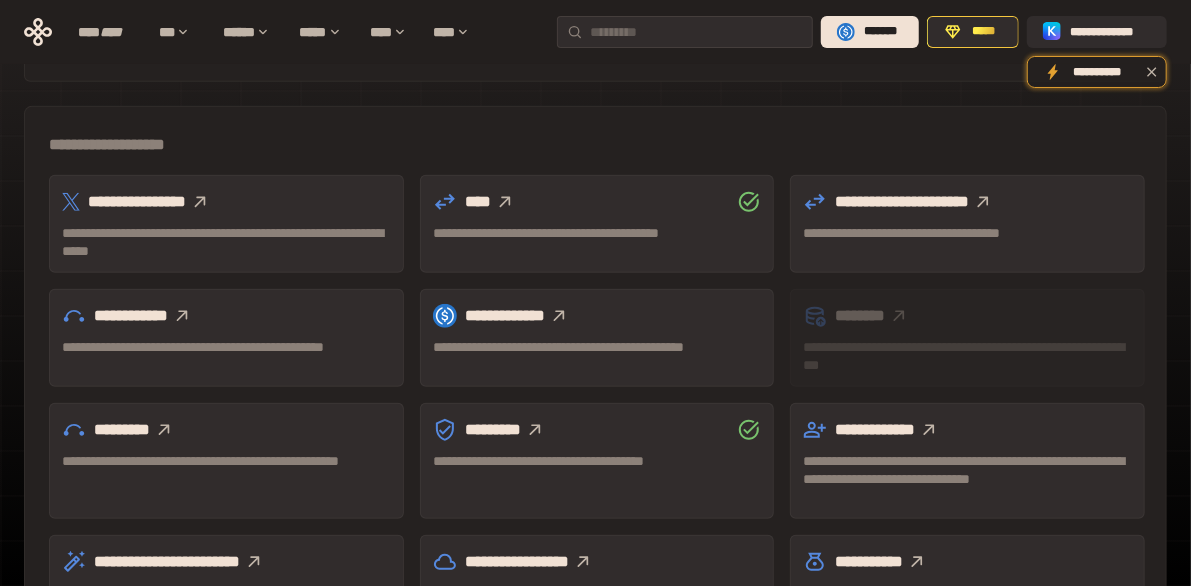 scroll, scrollTop: 480, scrollLeft: 0, axis: vertical 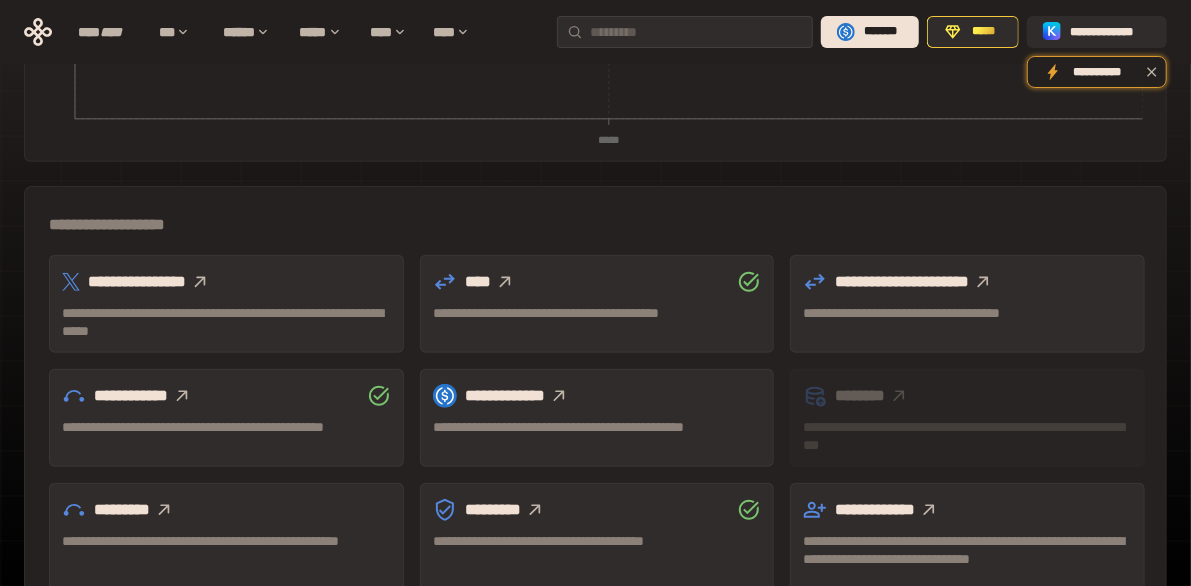 click on "**********" at bounding box center [226, 322] 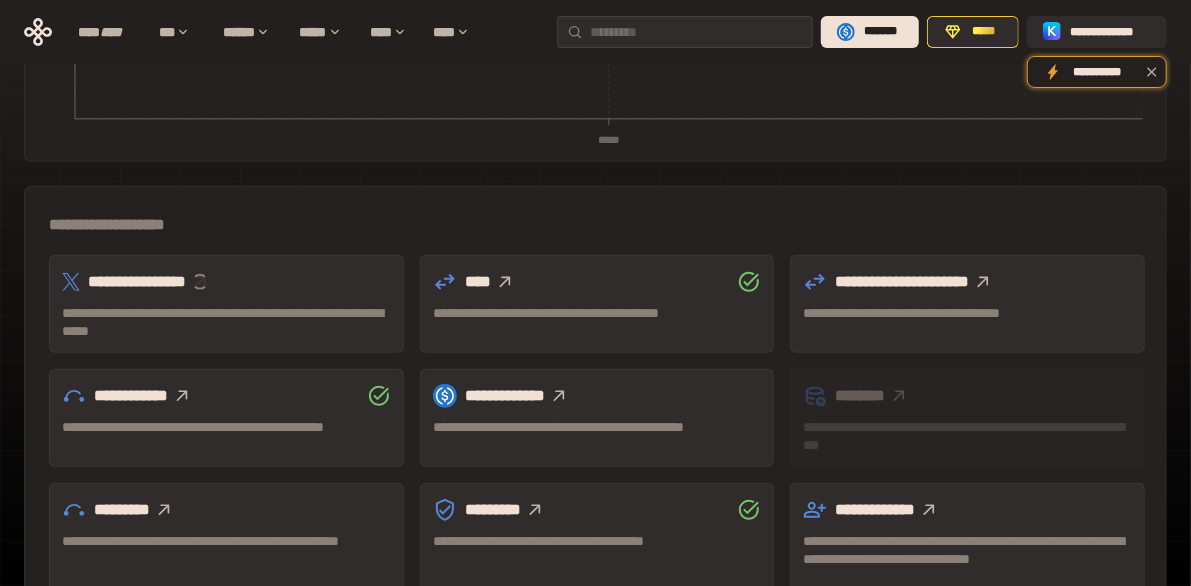 click on "**********" at bounding box center (226, 322) 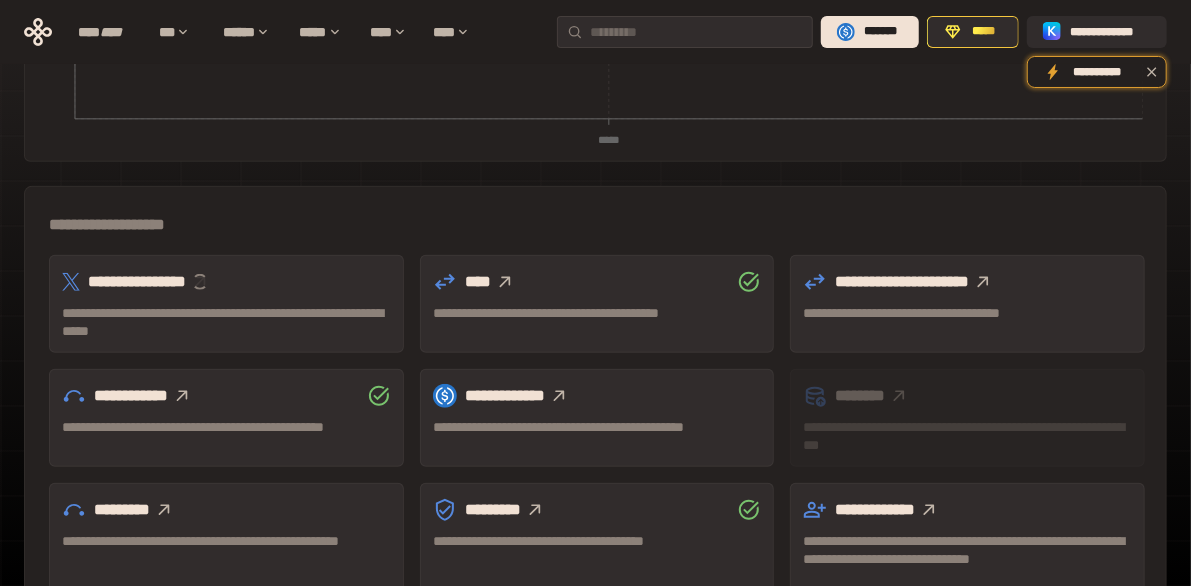 type 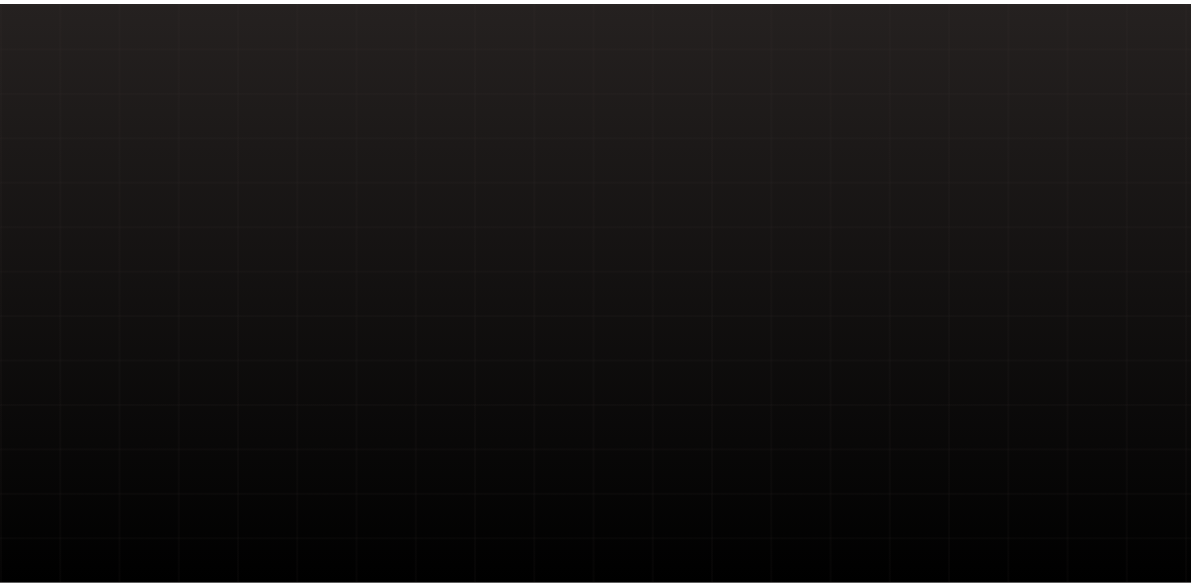 scroll, scrollTop: 0, scrollLeft: 0, axis: both 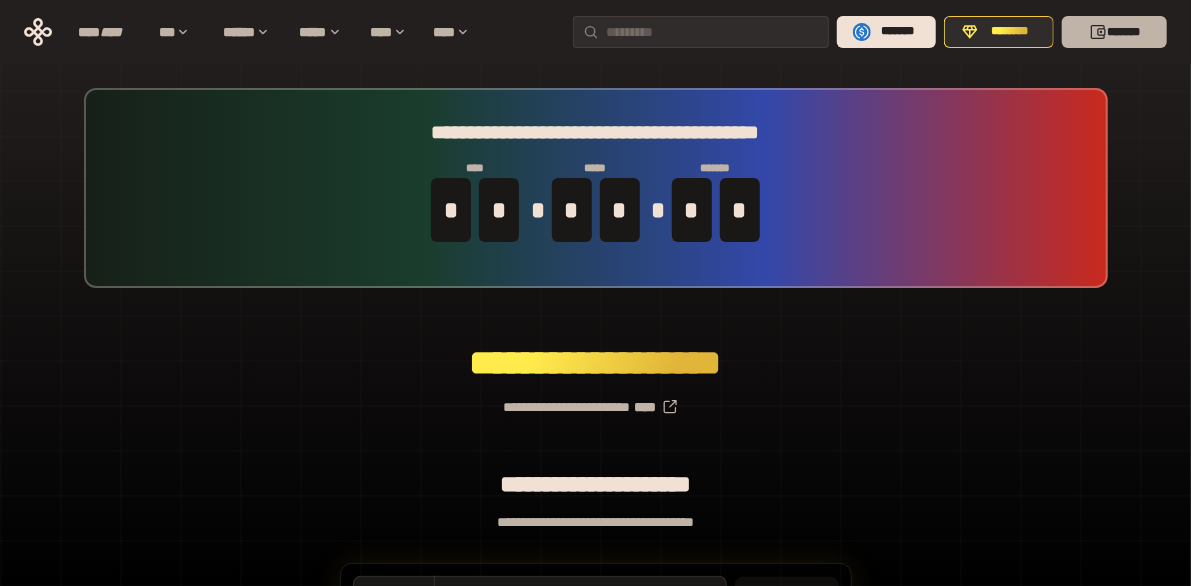 click on "*******" at bounding box center [1114, 32] 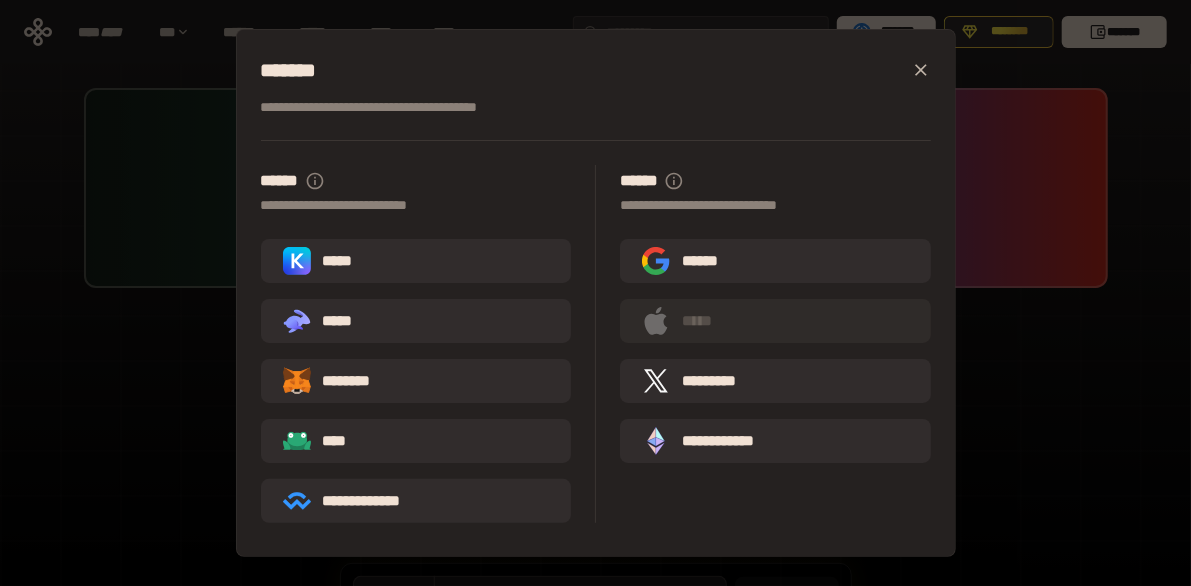 click on "*****" at bounding box center [416, 261] 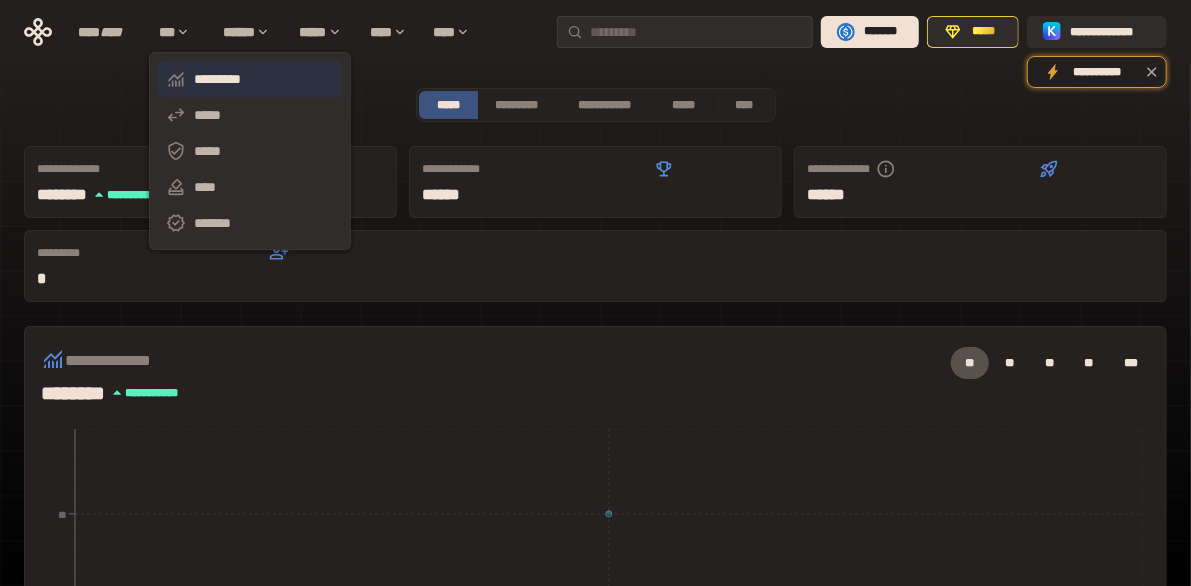 click on "*********" at bounding box center [250, 79] 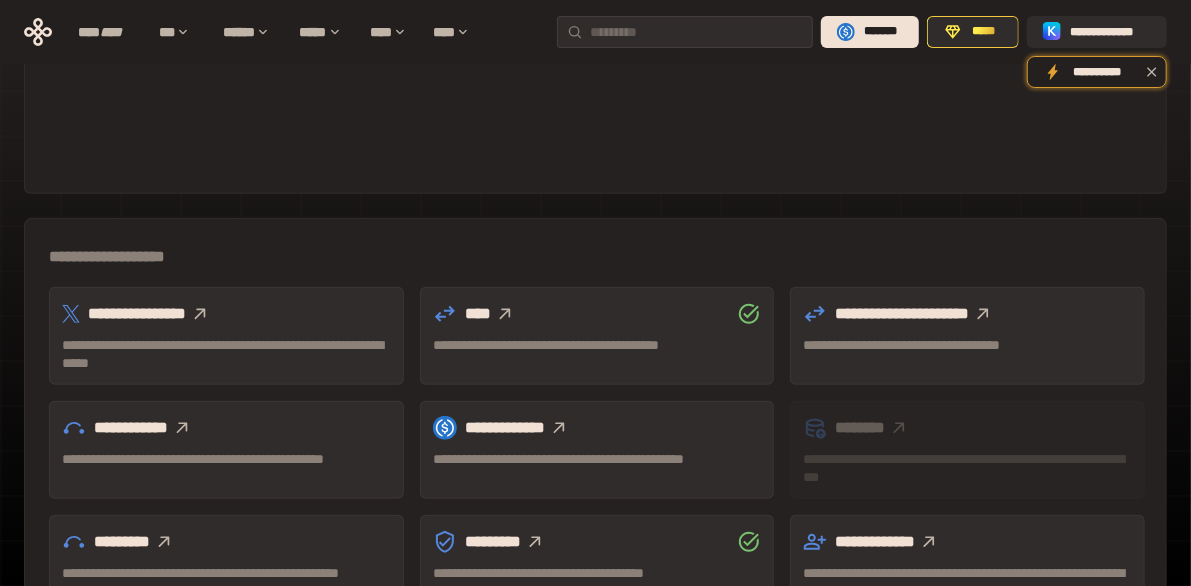 scroll, scrollTop: 480, scrollLeft: 0, axis: vertical 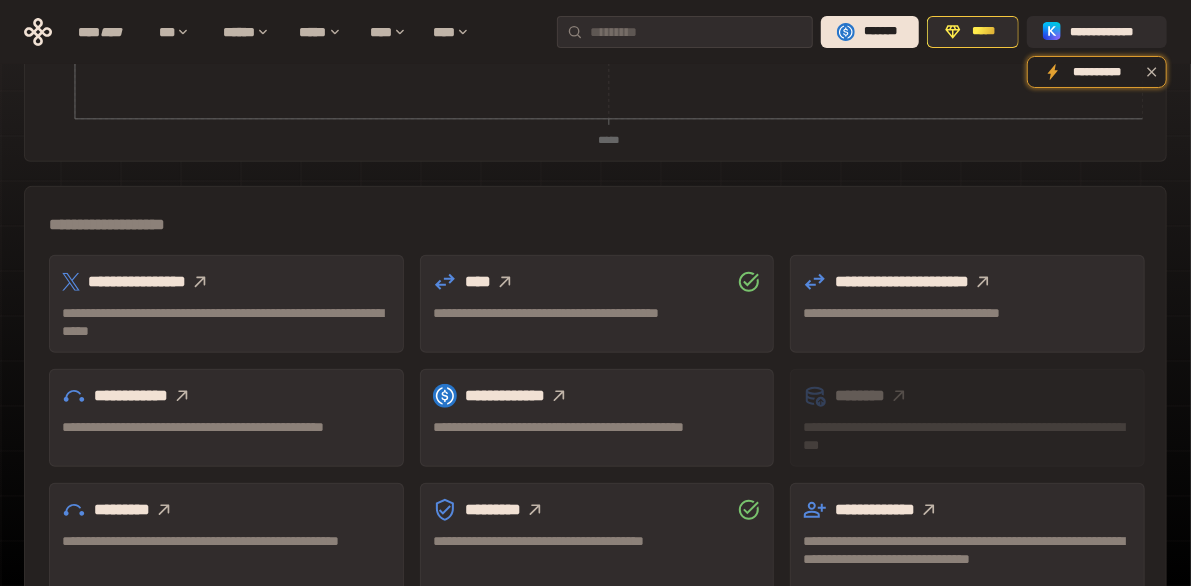 click 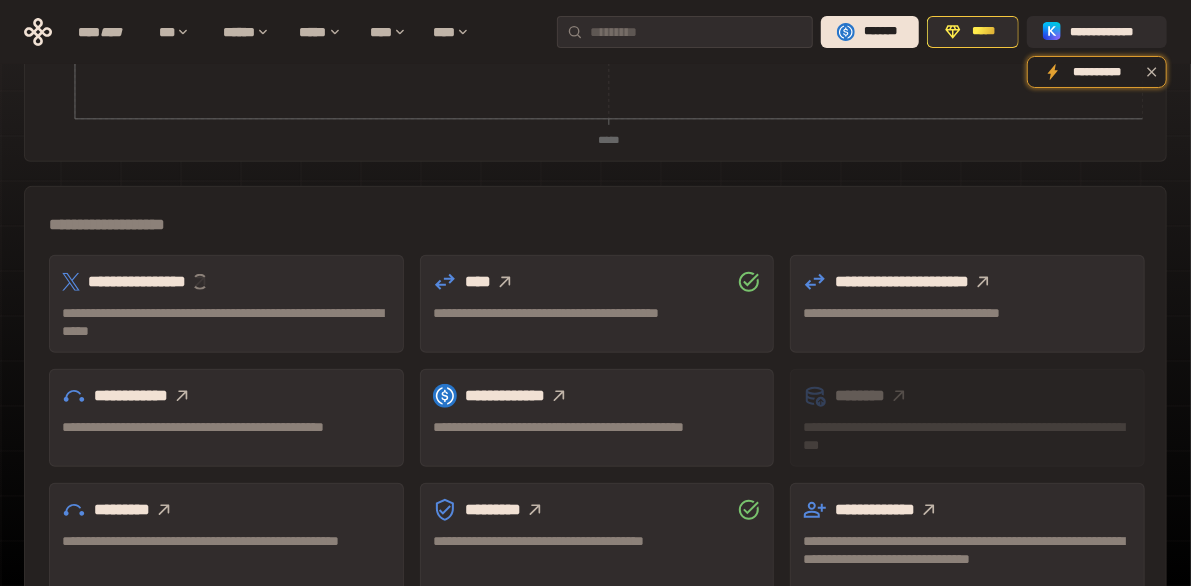click at bounding box center [200, 282] 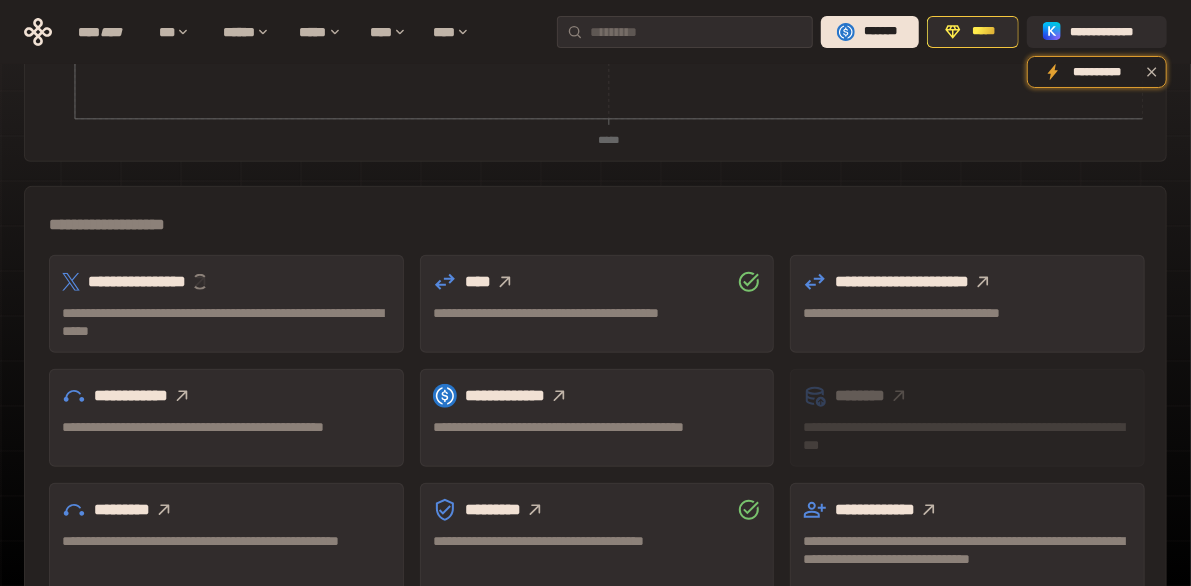 type 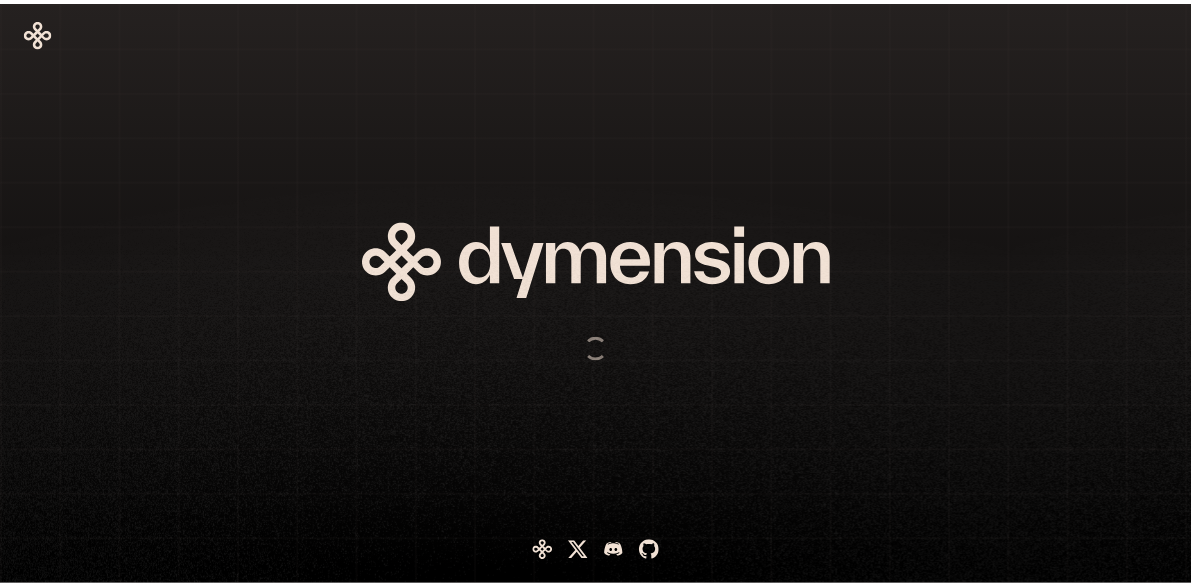 scroll, scrollTop: 0, scrollLeft: 0, axis: both 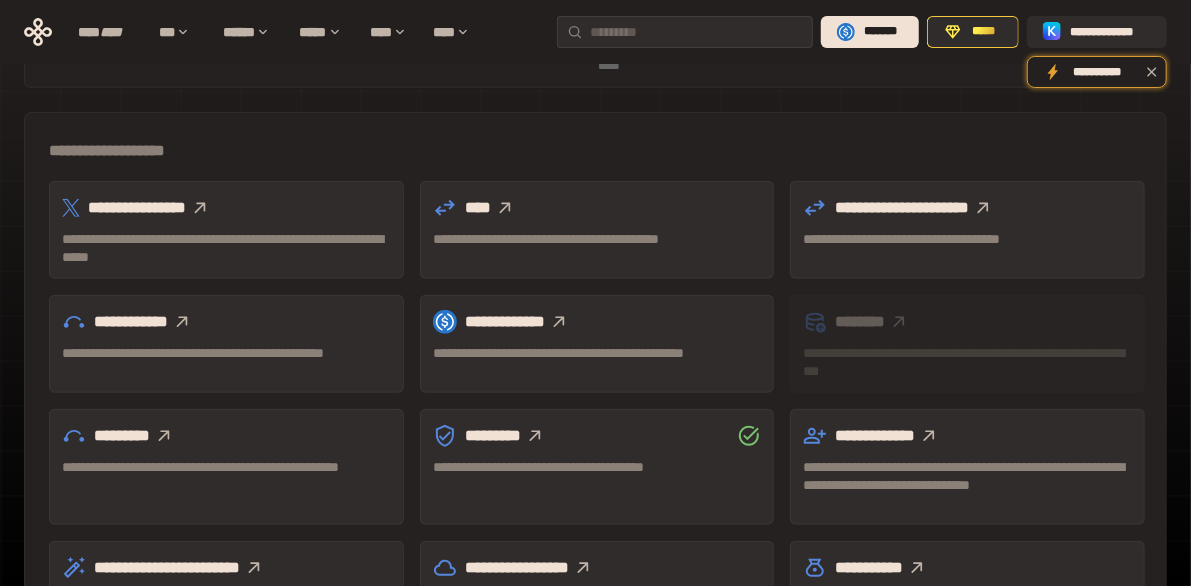 click 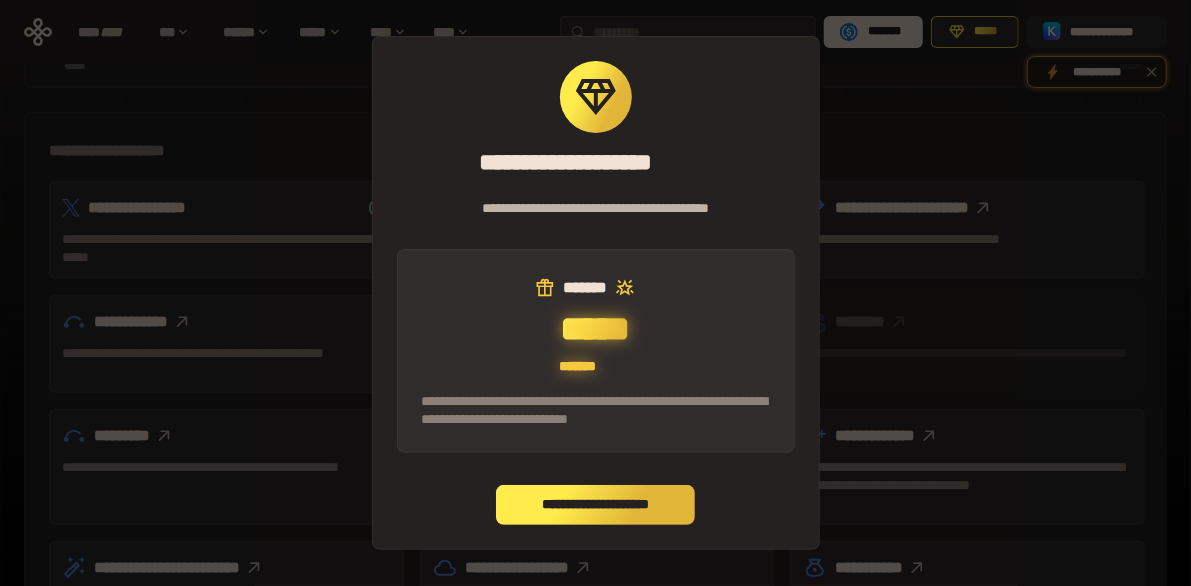 click on "**********" at bounding box center (596, 505) 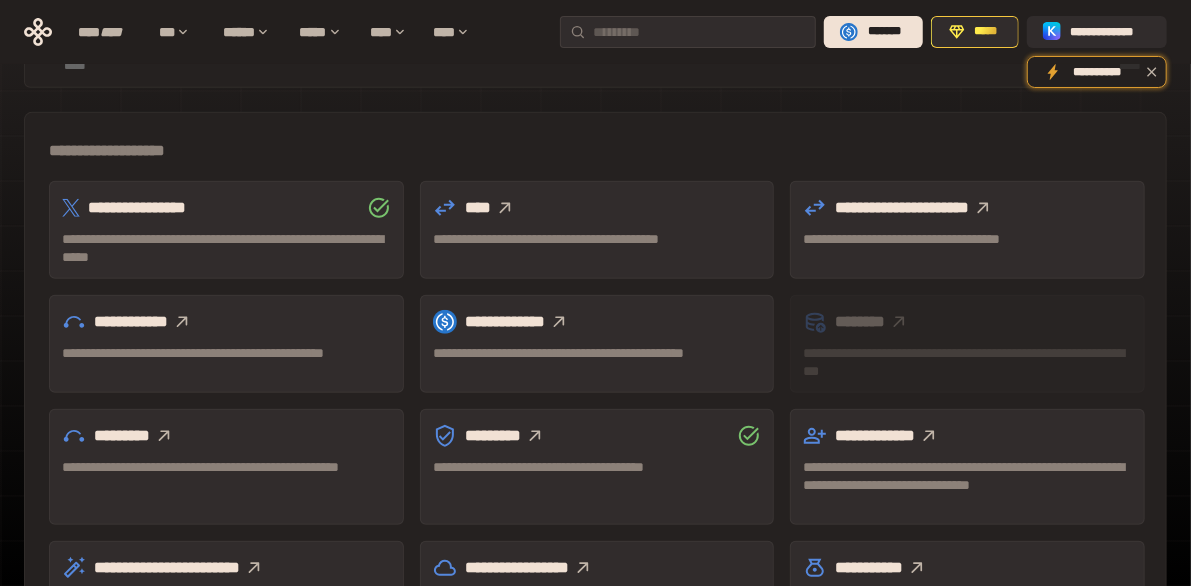 click on "****" at bounding box center (597, 208) 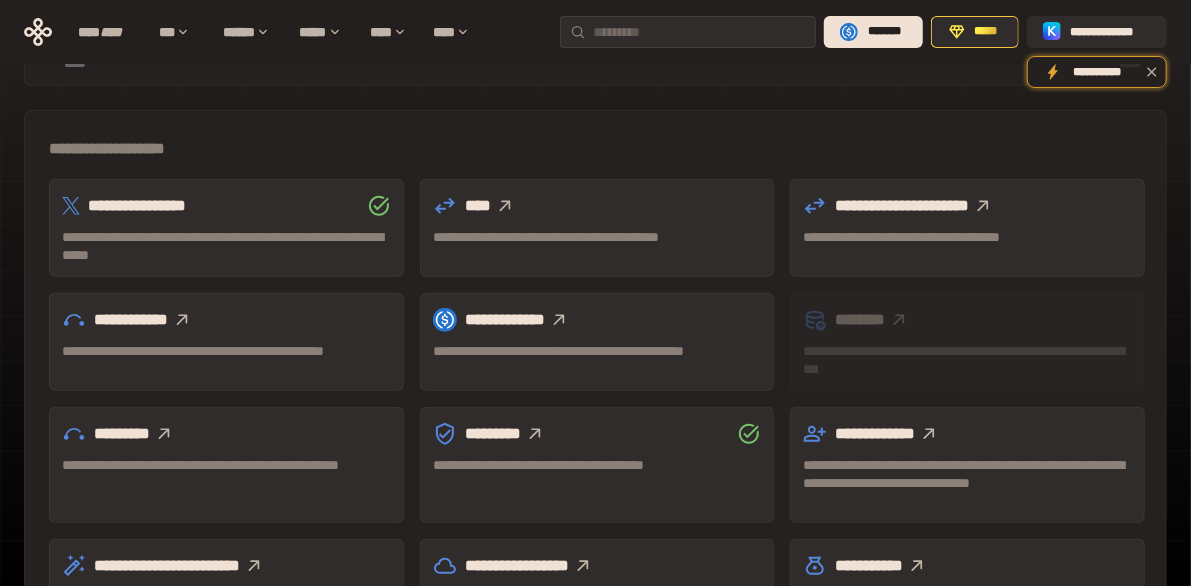 scroll, scrollTop: 554, scrollLeft: 0, axis: vertical 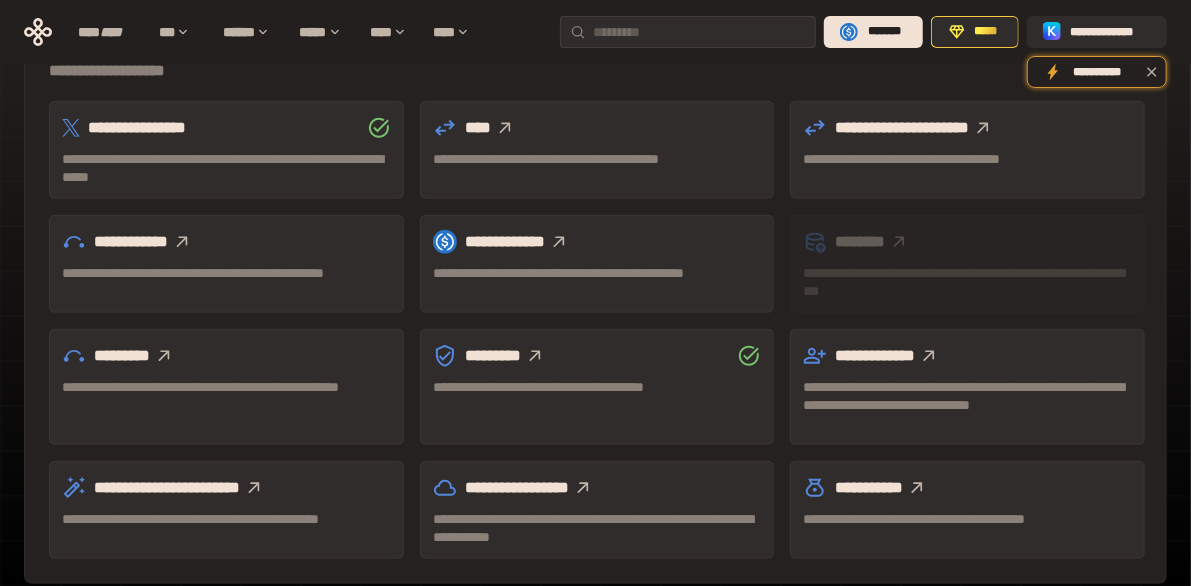click on "**********" at bounding box center (595, 29) 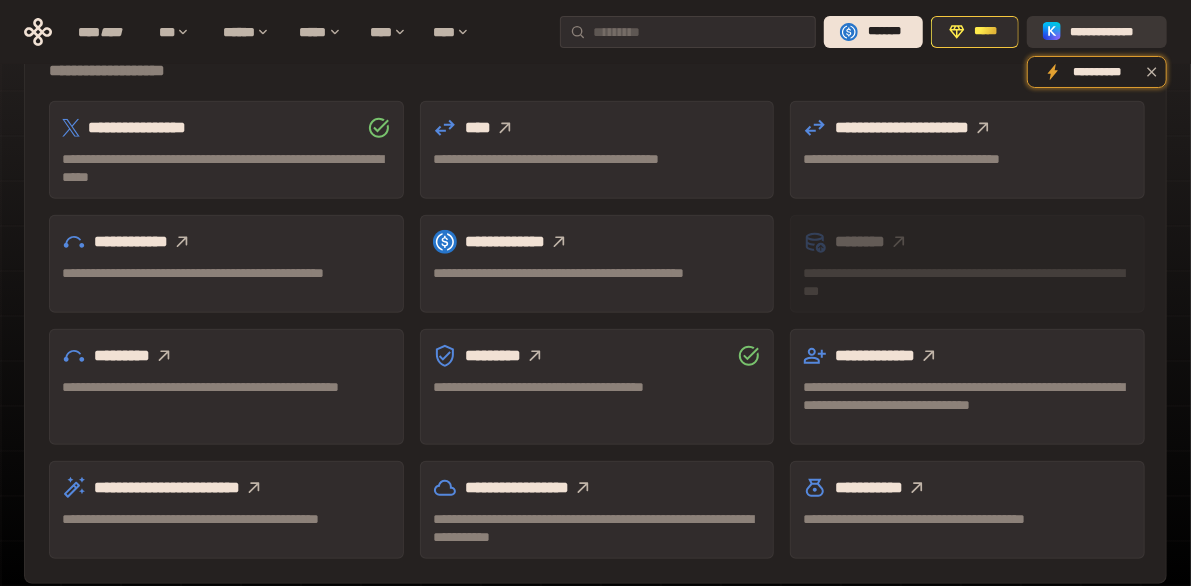 click on "**********" at bounding box center (1111, 32) 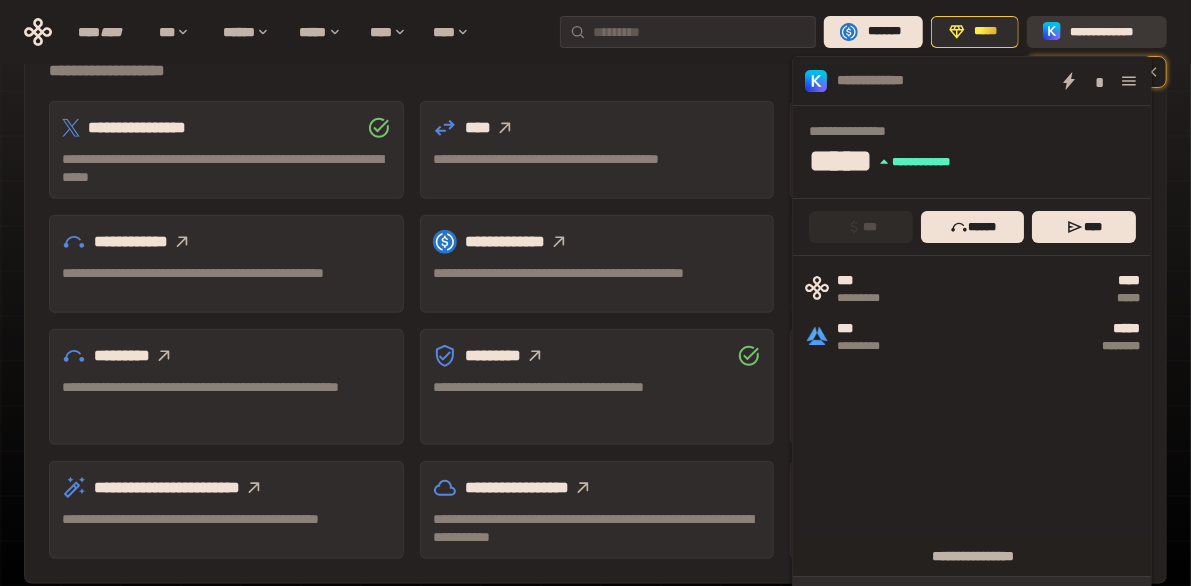 click on "**********" at bounding box center (1097, 32) 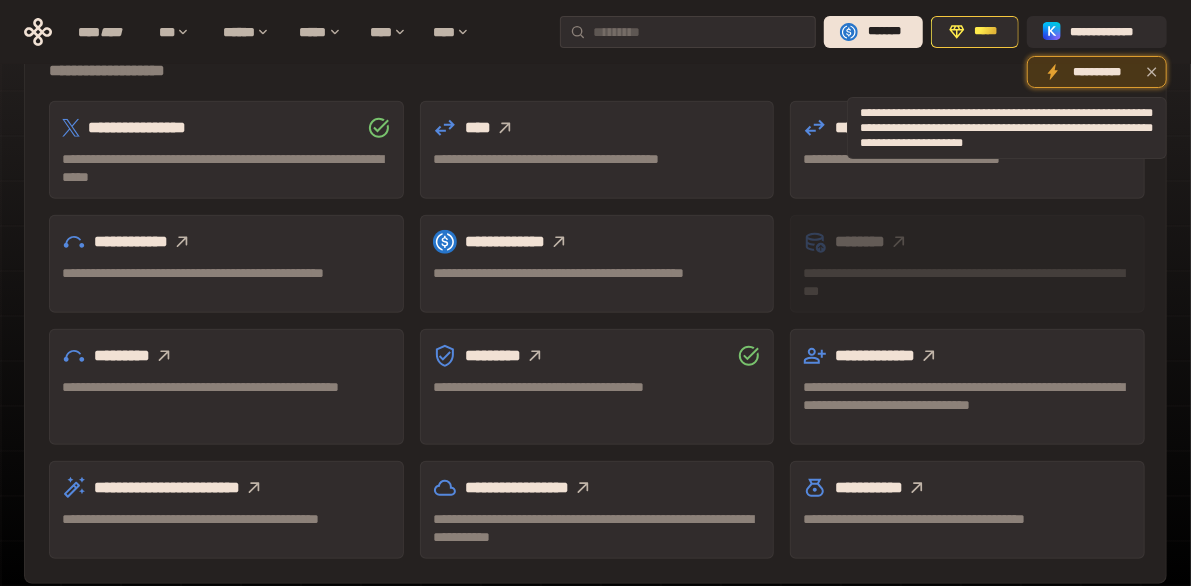 click 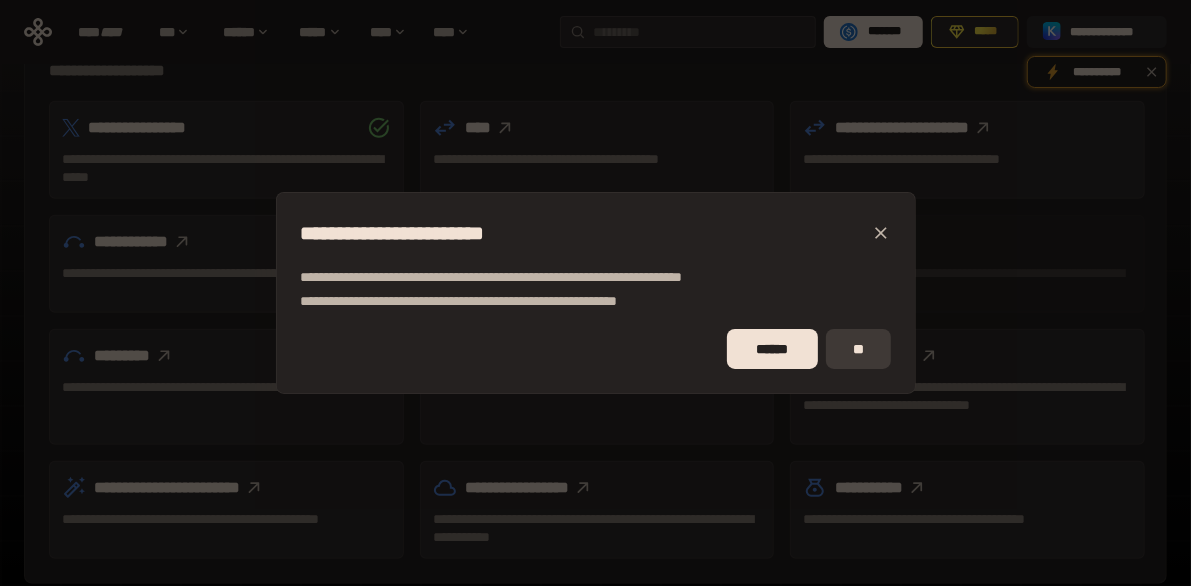 click on "**" at bounding box center [858, 349] 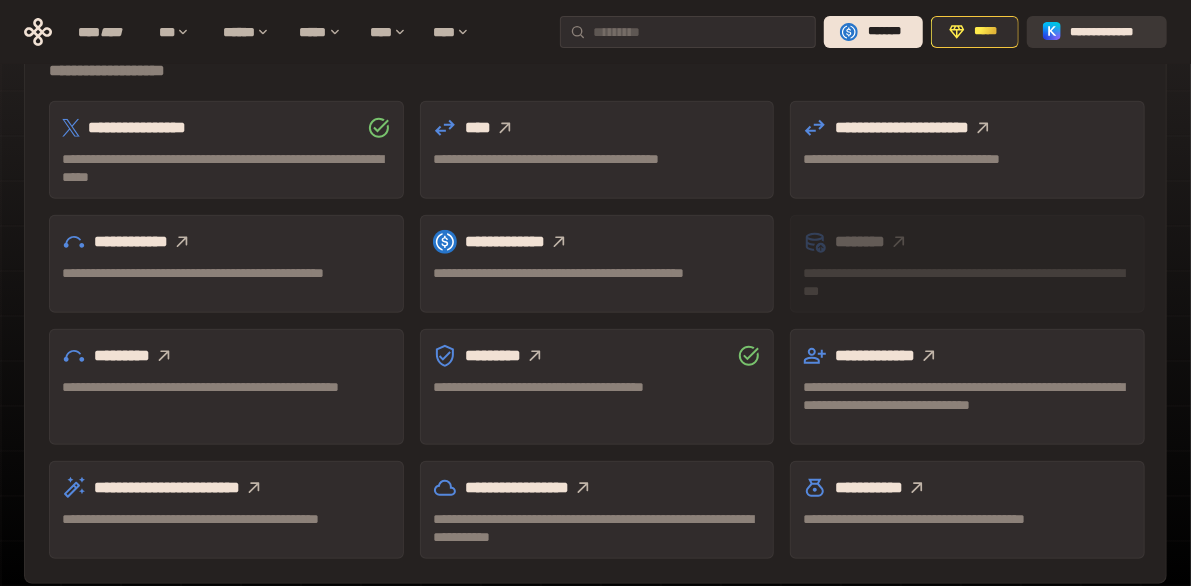 click on "**********" at bounding box center (1111, 32) 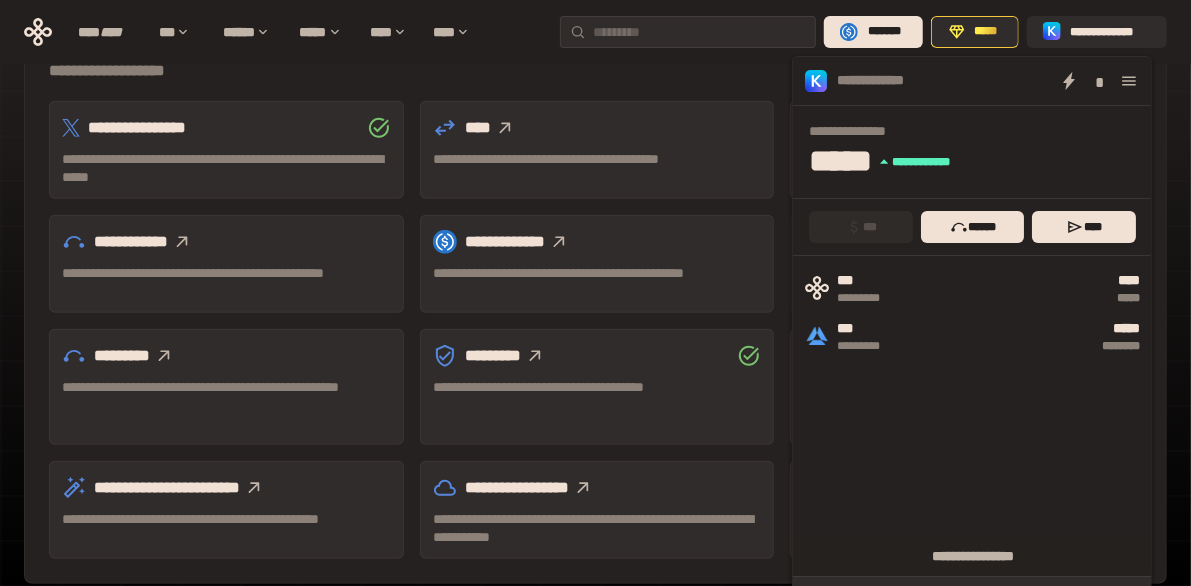 click 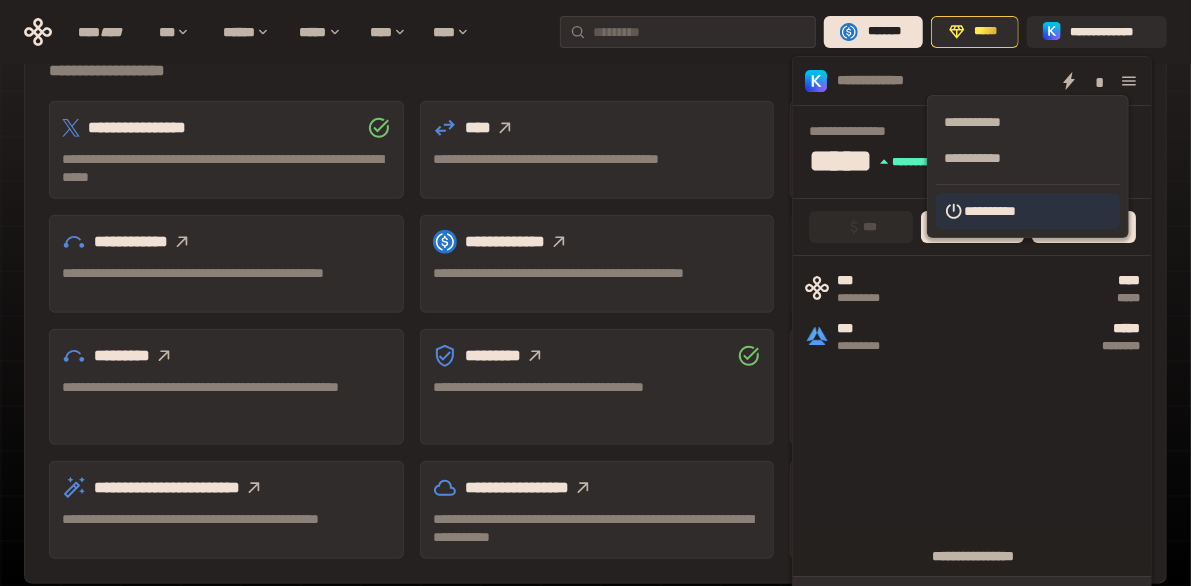 click on "**********" at bounding box center [1028, 211] 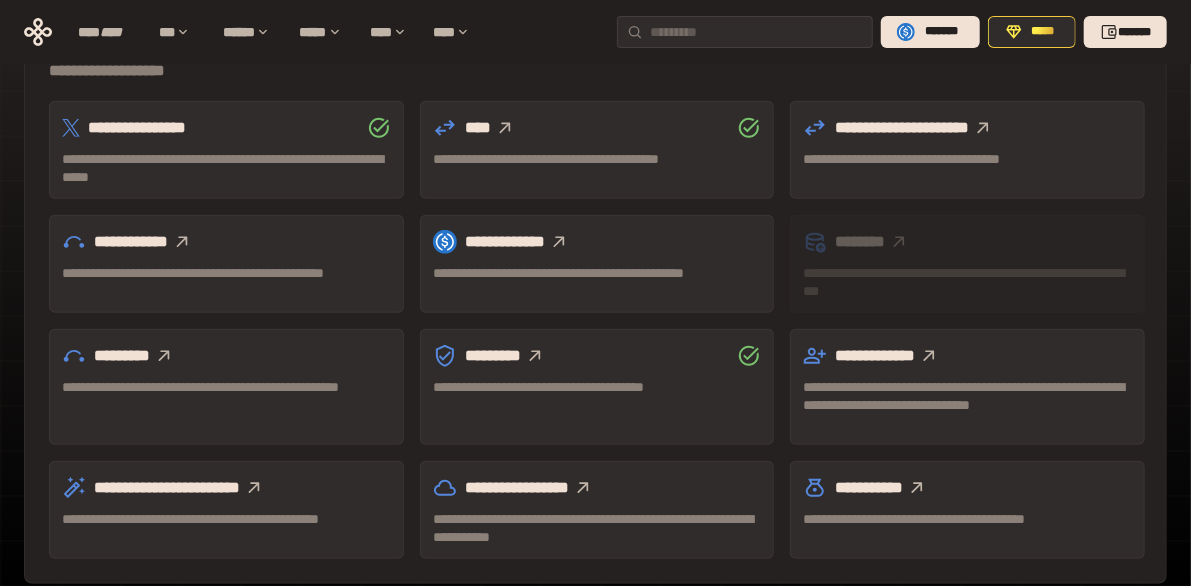scroll, scrollTop: 196, scrollLeft: 0, axis: vertical 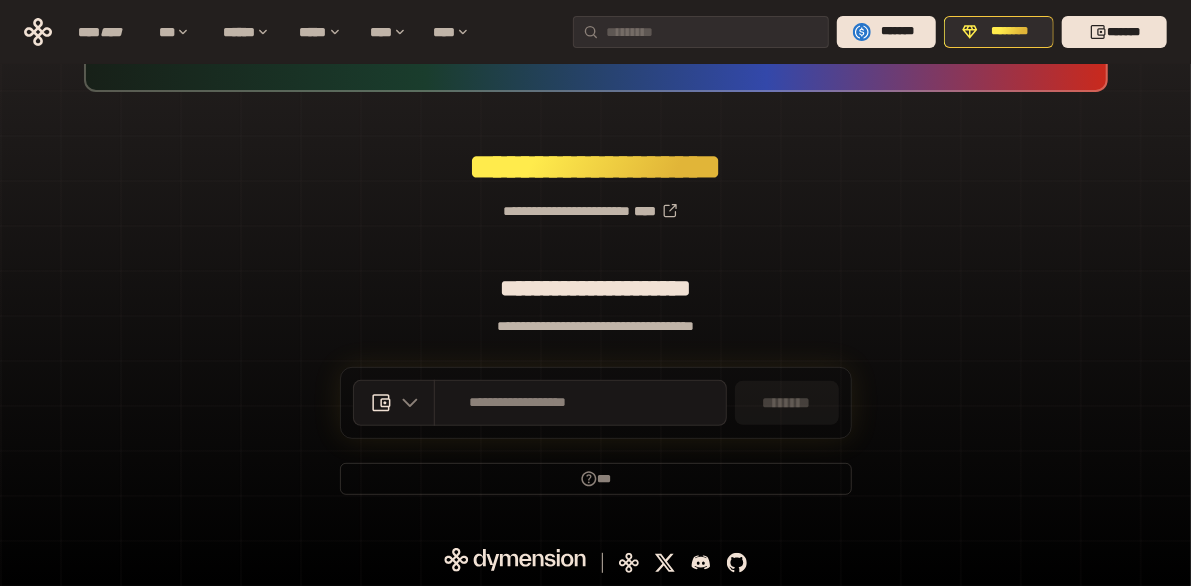 click on "**********" at bounding box center [595, 203] 